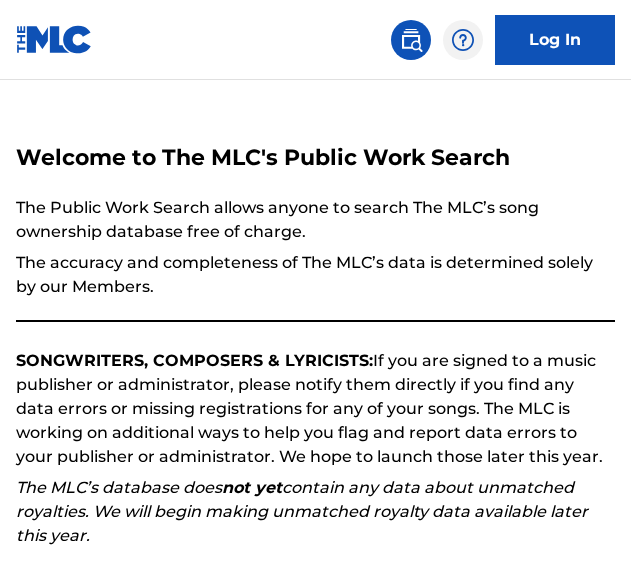 scroll, scrollTop: 0, scrollLeft: 0, axis: both 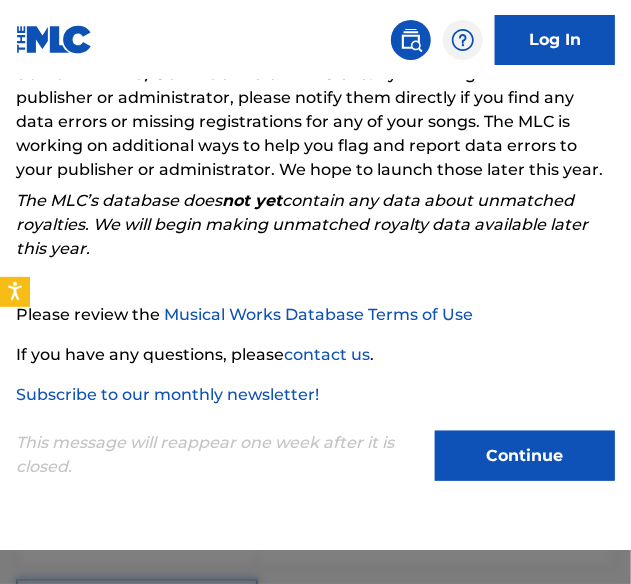 click on "Log In" at bounding box center [555, 40] 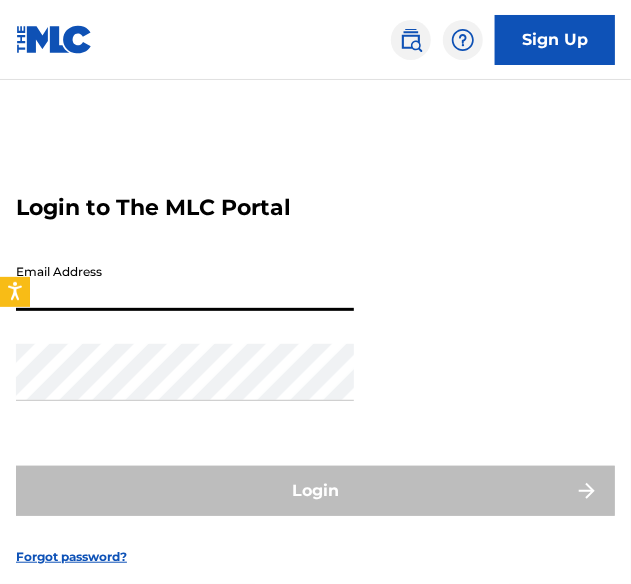 click on "Email Address" at bounding box center (185, 282) 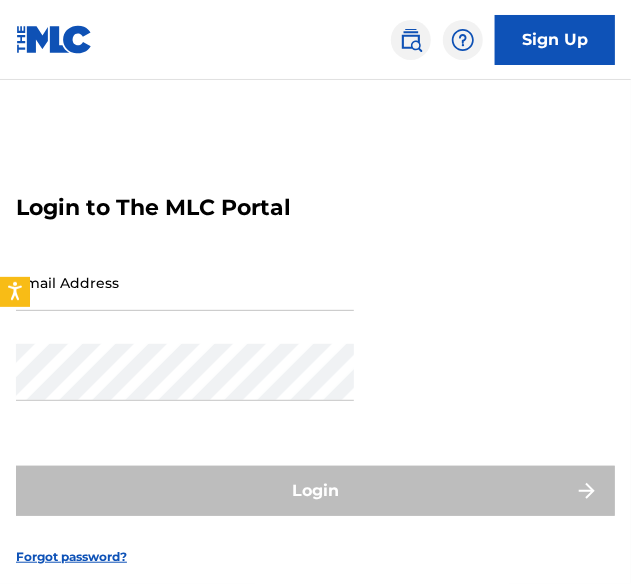 click on "Email Address" at bounding box center (185, 282) 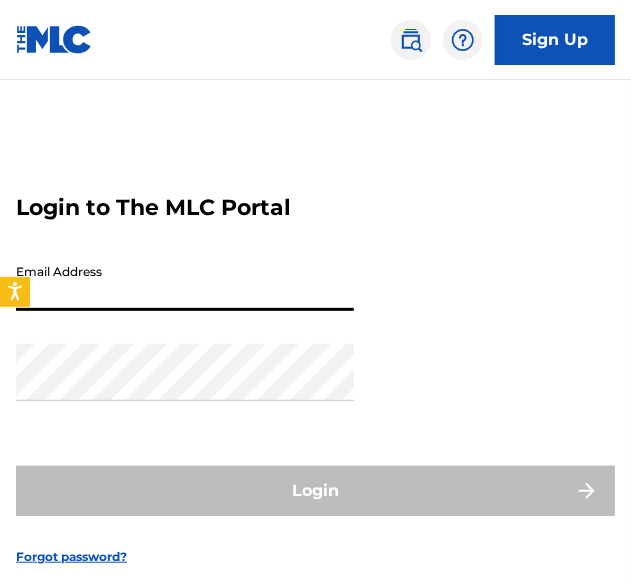 paste on "[EMAIL_ADDRESS][DOMAIN_NAME]" 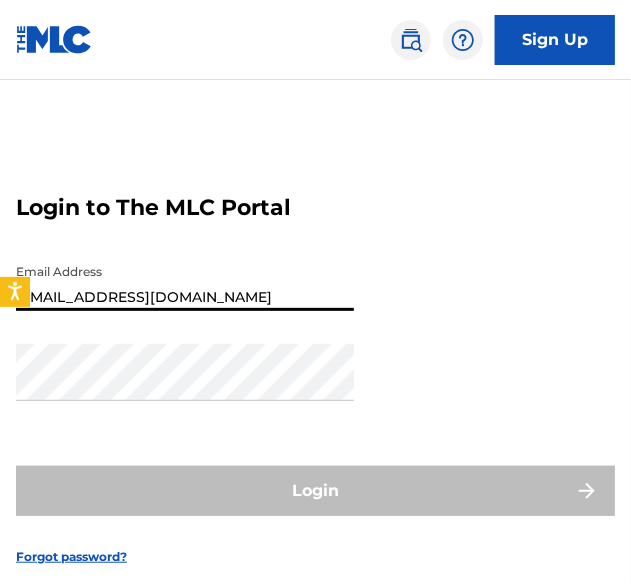 type on "[EMAIL_ADDRESS][DOMAIN_NAME]" 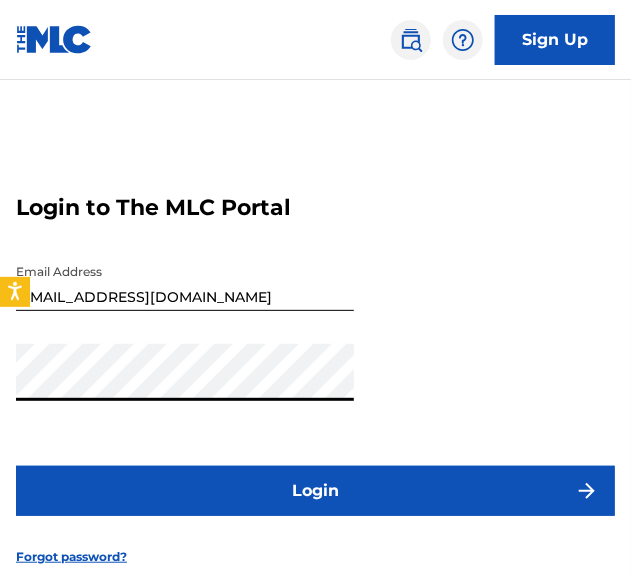 click on "Login" at bounding box center (315, 491) 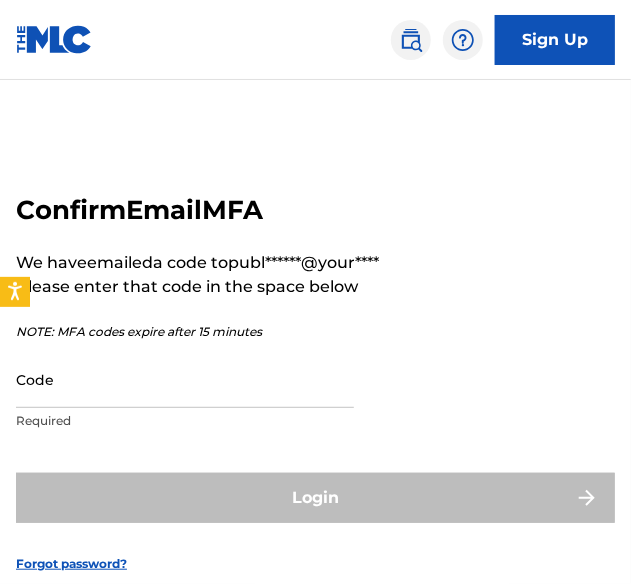 click on "Code" at bounding box center (185, 379) 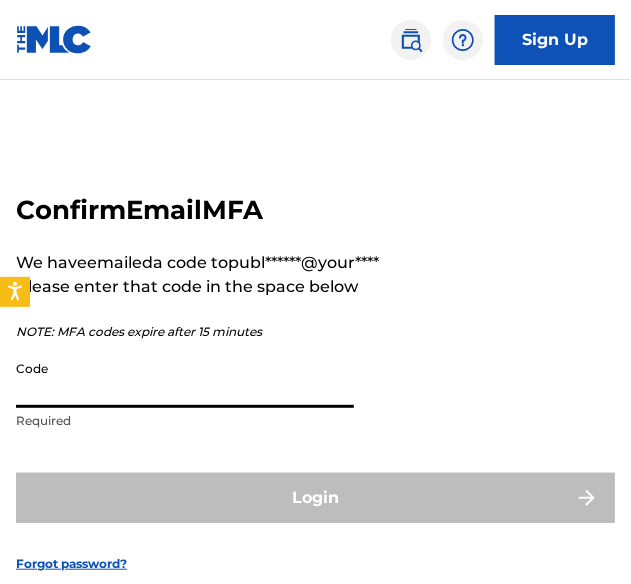 paste on "166723" 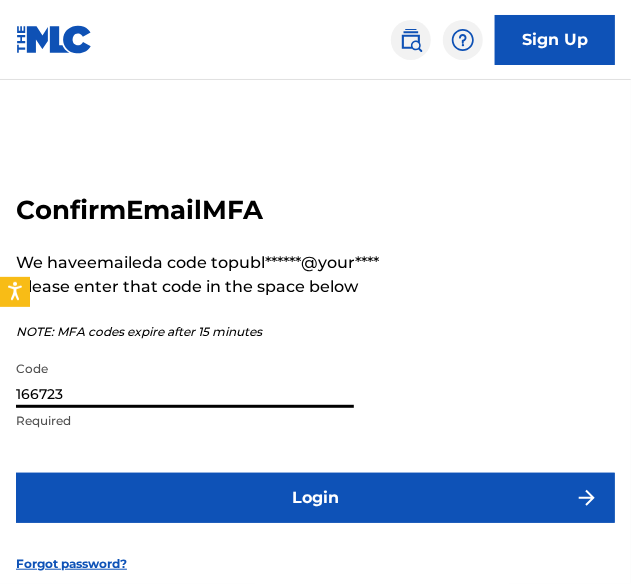 type on "166723" 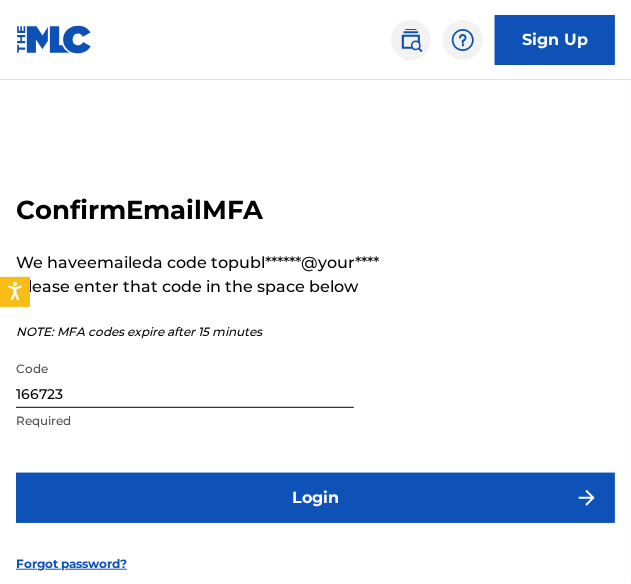 click on "Login" at bounding box center [315, 498] 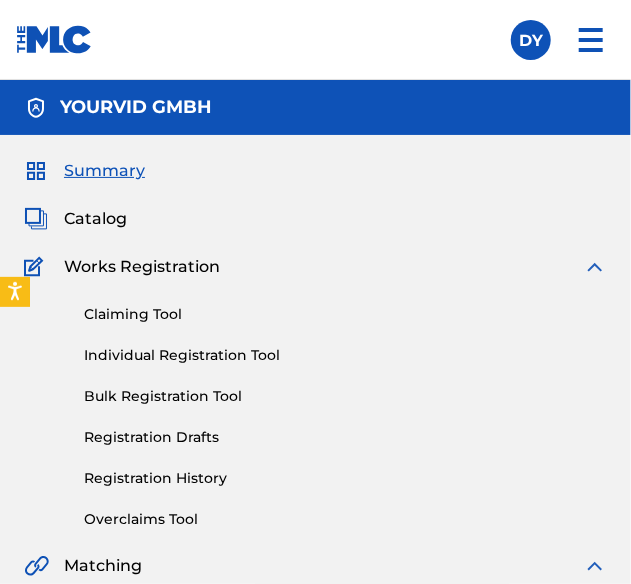 scroll, scrollTop: 0, scrollLeft: 0, axis: both 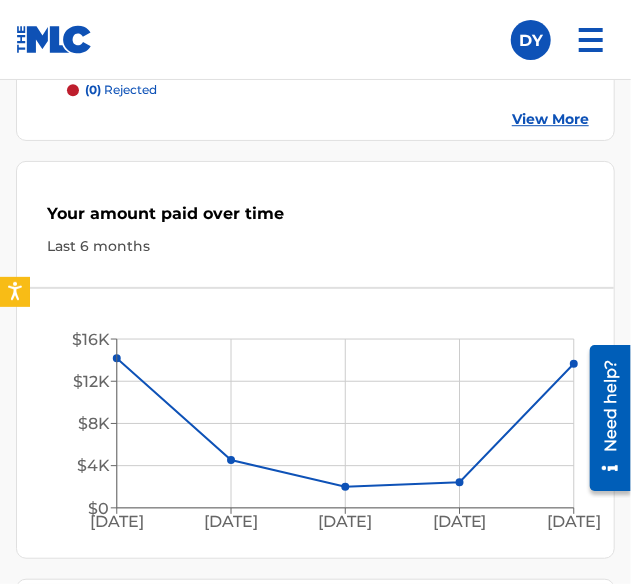 click at bounding box center [591, 40] 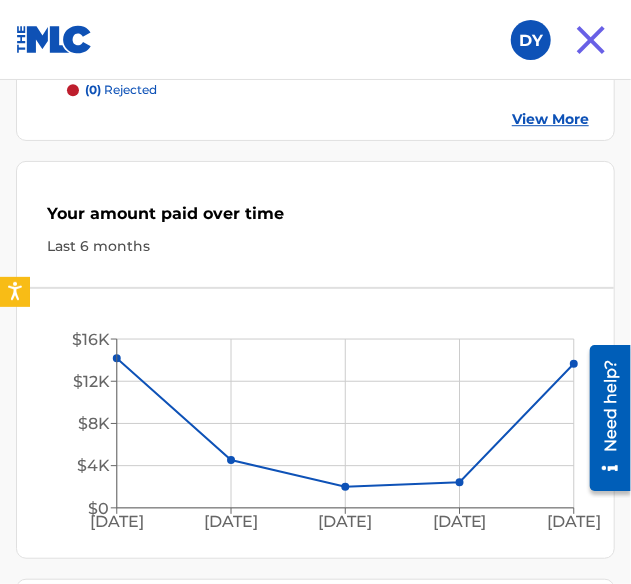 click at bounding box center [531, 40] 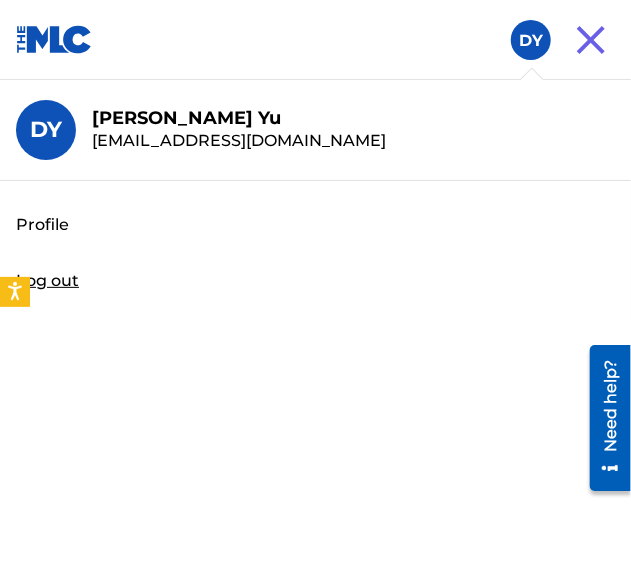 click on "Profile" at bounding box center (42, 225) 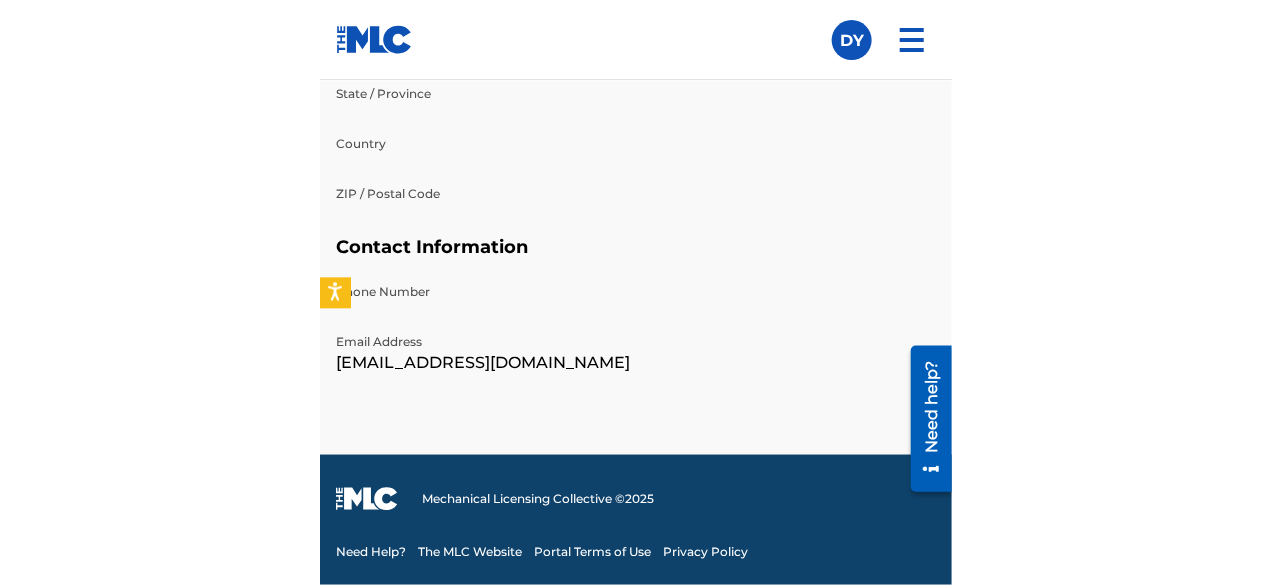 scroll, scrollTop: 0, scrollLeft: 0, axis: both 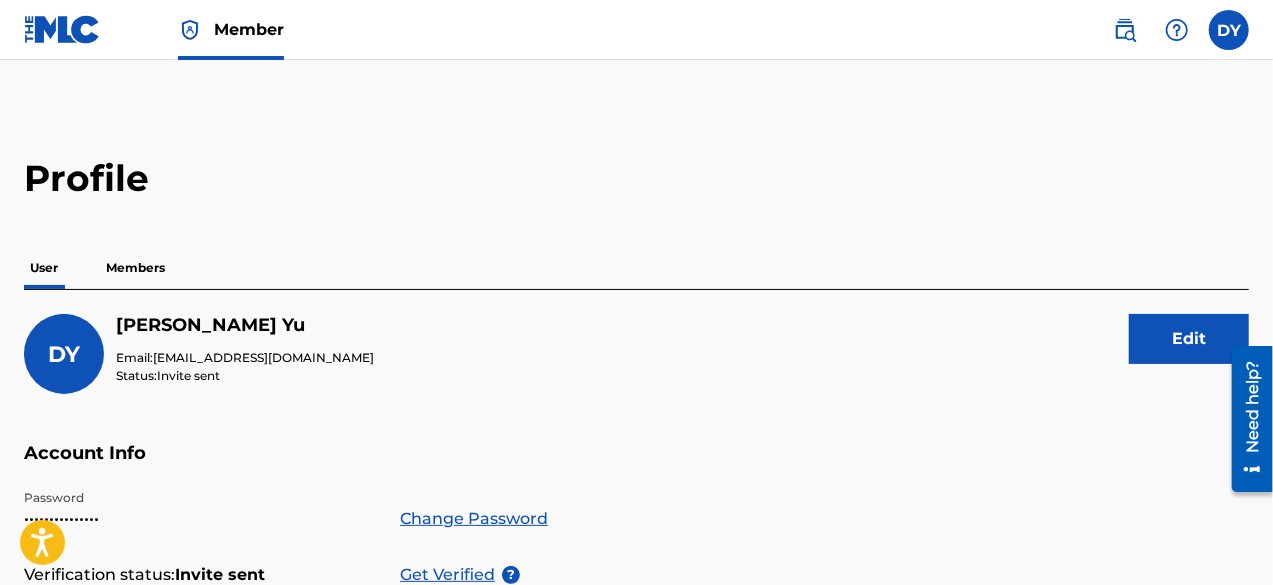 click on "Member DY DY [PERSON_NAME] [EMAIL_ADDRESS][DOMAIN_NAME] Profile Log out" at bounding box center [636, 30] 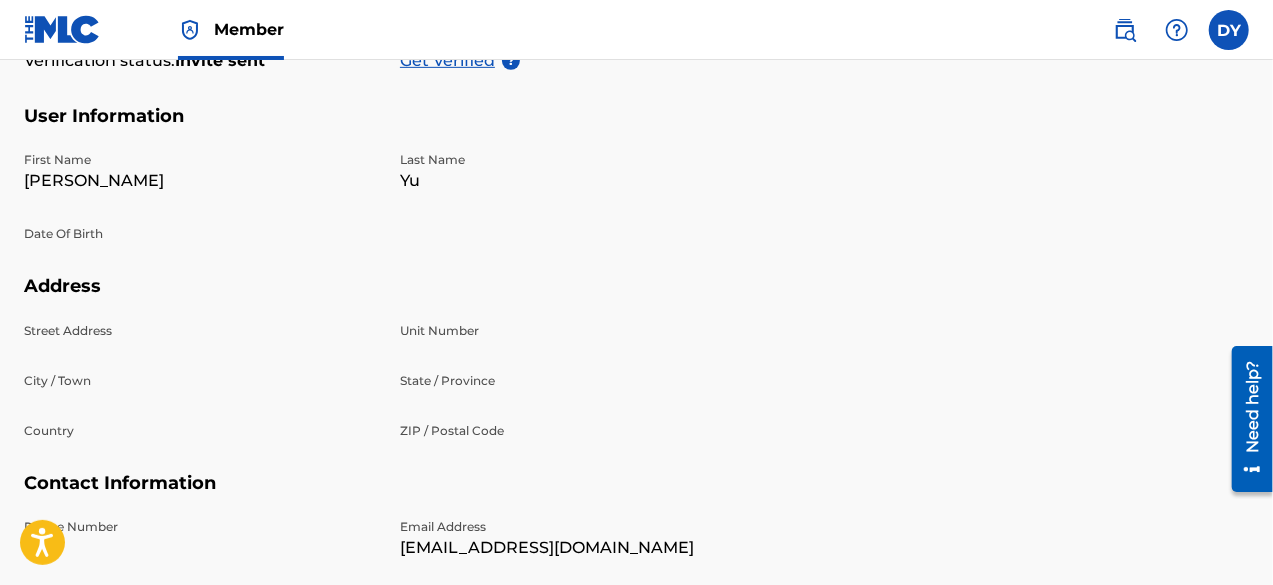 scroll, scrollTop: 564, scrollLeft: 0, axis: vertical 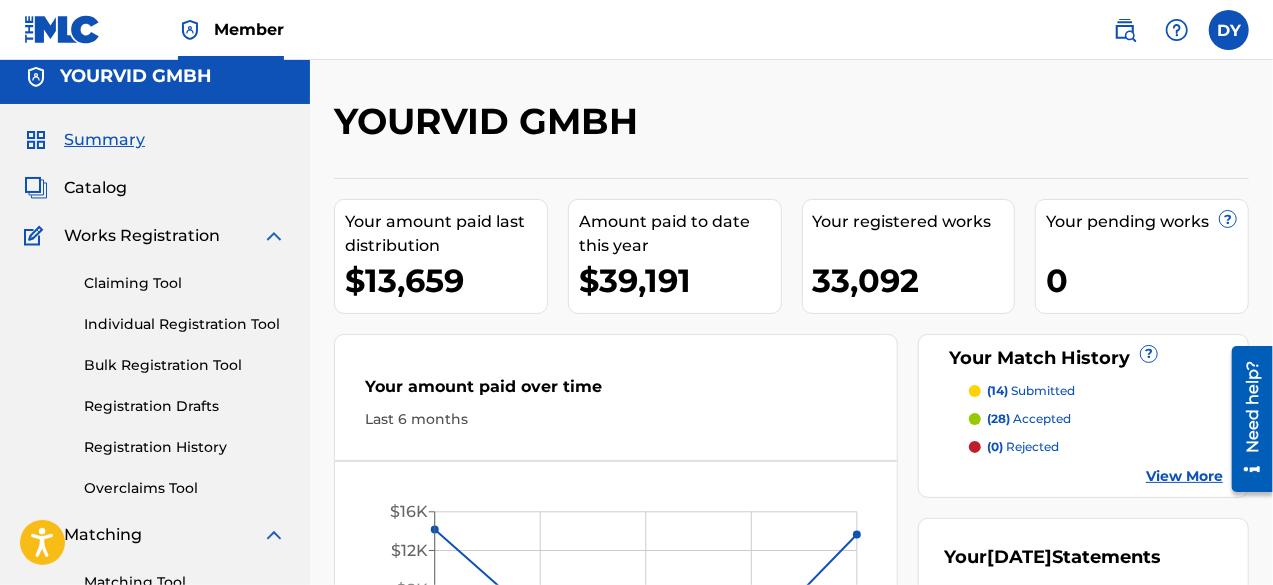 click on "Catalog" at bounding box center (95, 188) 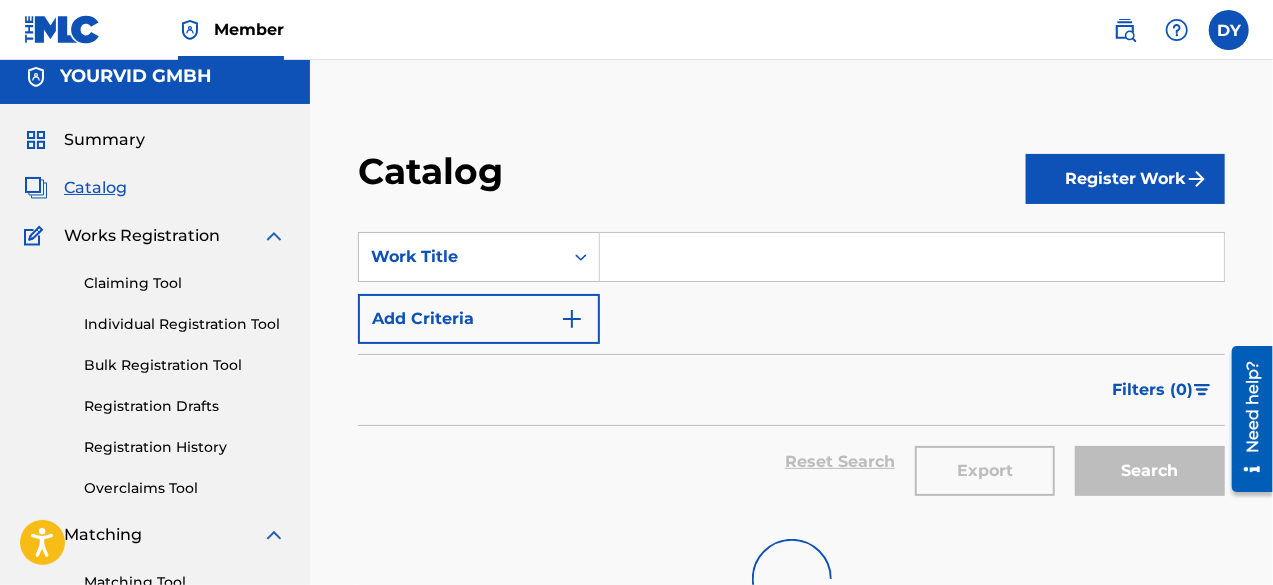 scroll, scrollTop: 0, scrollLeft: 0, axis: both 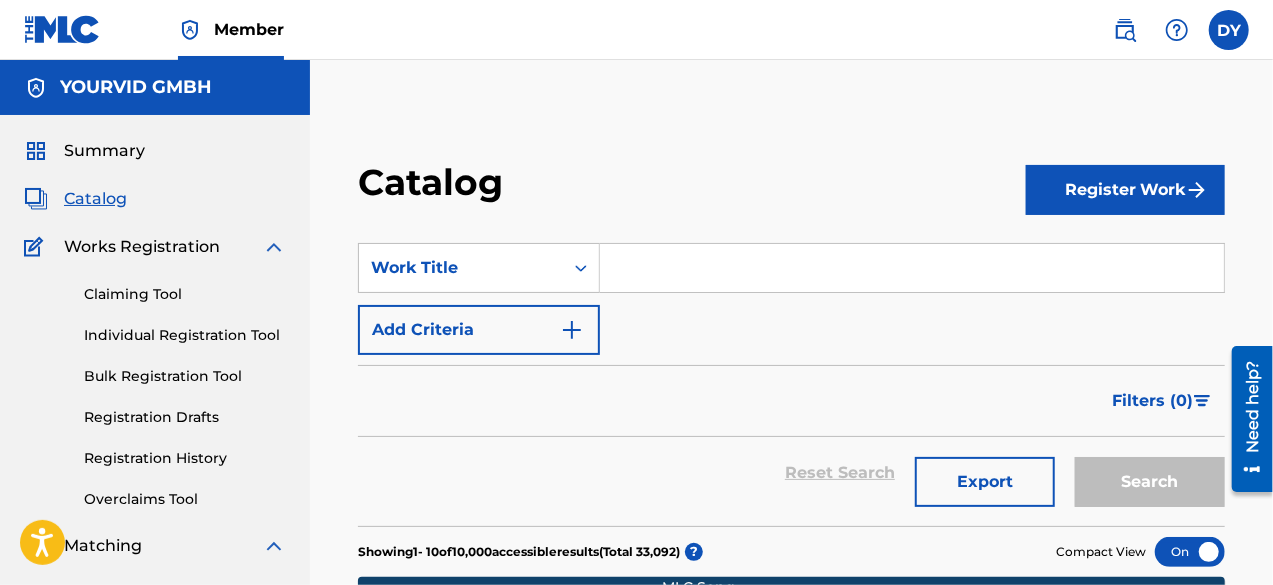 click at bounding box center (912, 268) 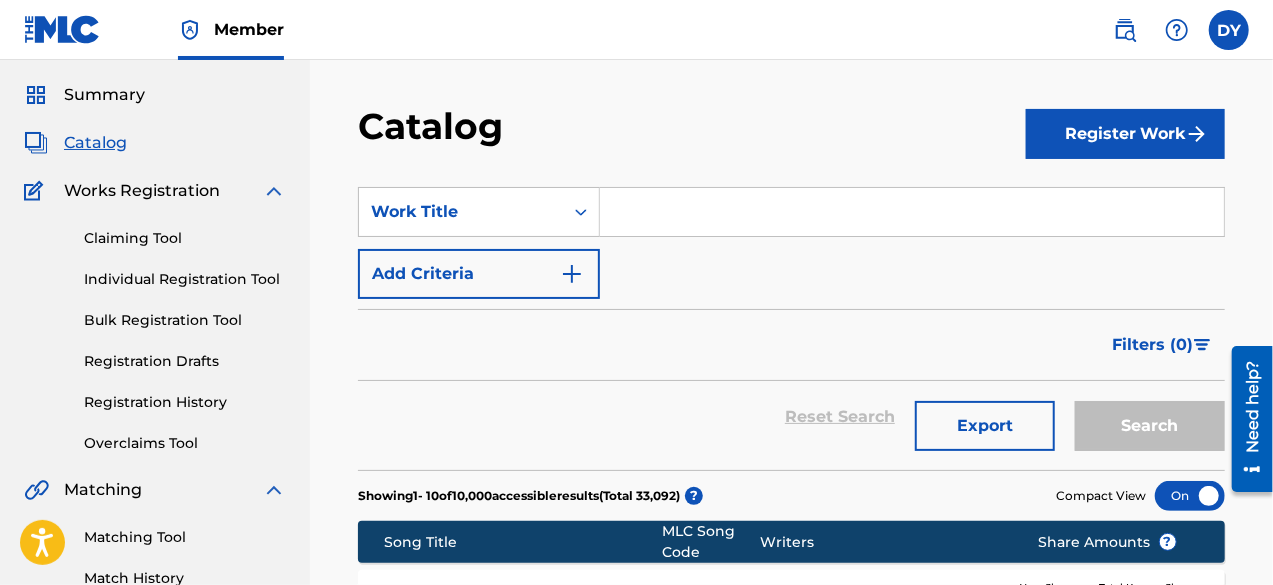 scroll, scrollTop: 0, scrollLeft: 0, axis: both 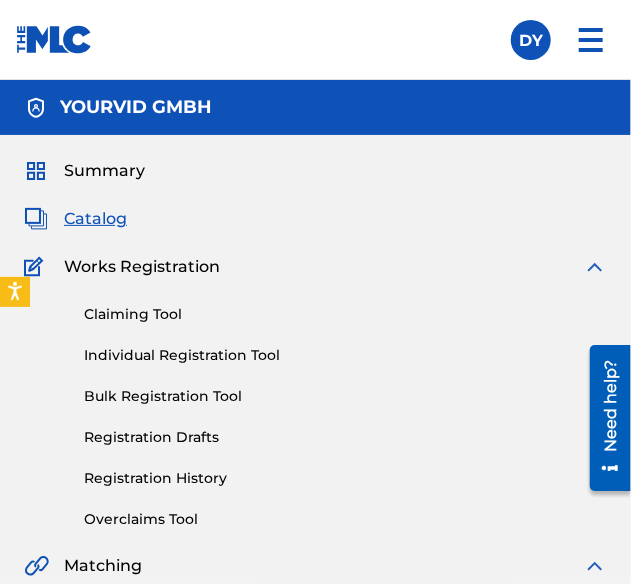 click at bounding box center [595, 566] 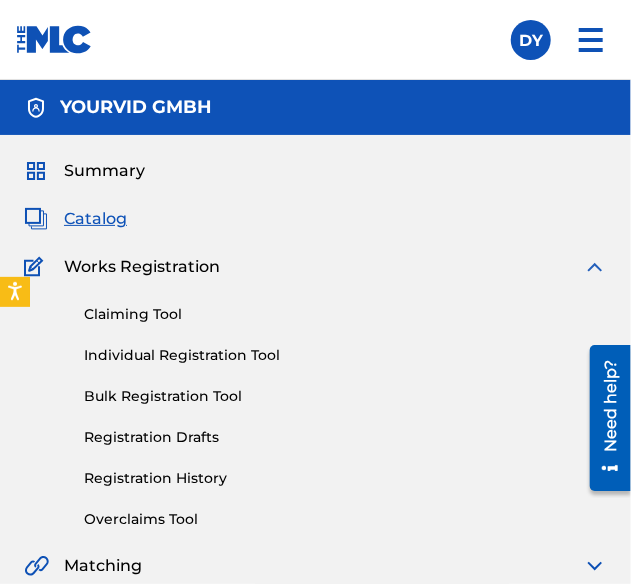 click at bounding box center (595, 566) 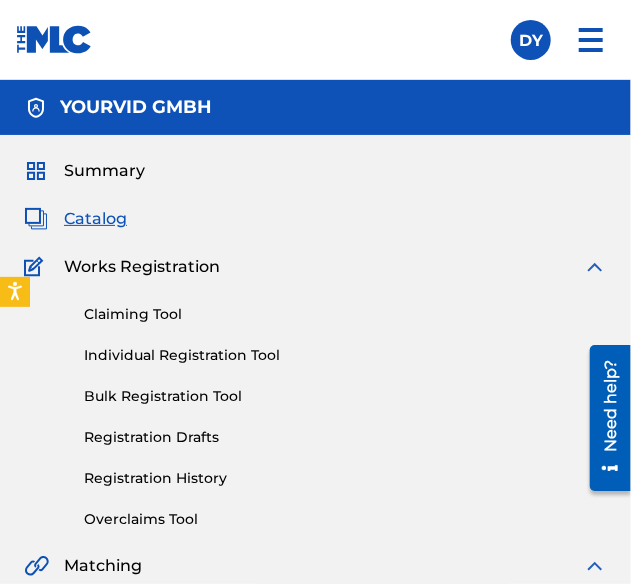 click on "Summary Catalog Works Registration Claiming Tool Individual Registration Tool Bulk Registration Tool Registration Drafts Registration History Overclaims Tool Matching Matching Tool Match History Member Settings Member Benefits" at bounding box center (315, 459) 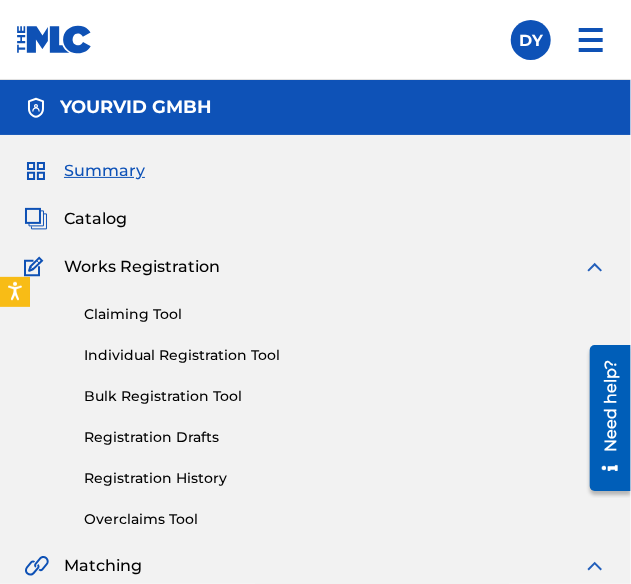 click on "Summary" at bounding box center [104, 171] 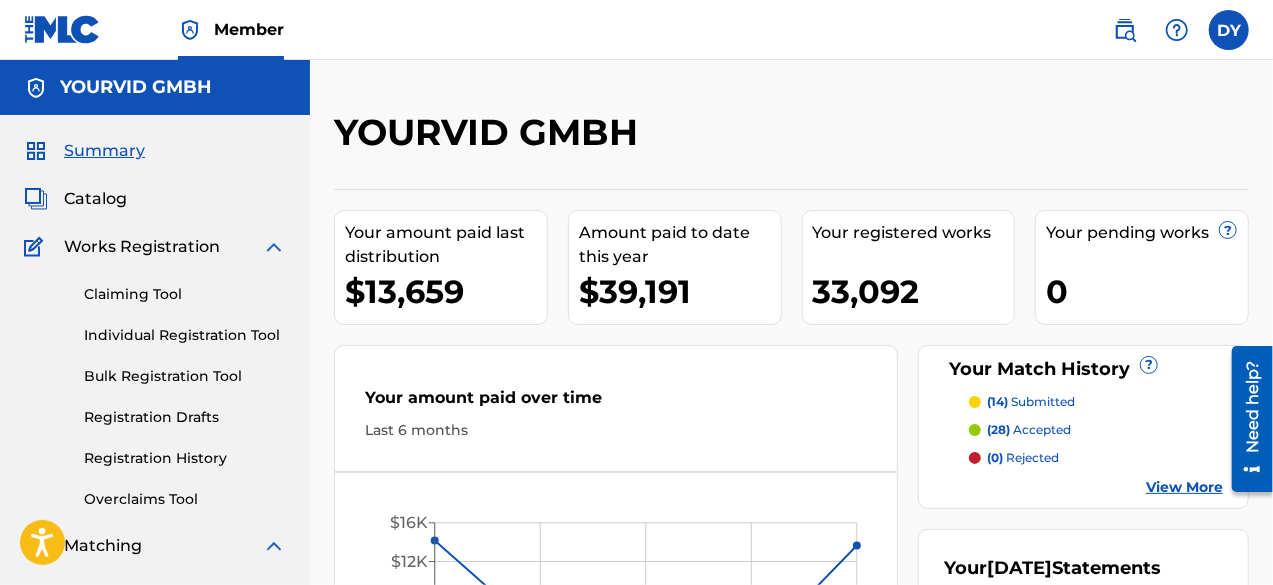 click on "Catalog" at bounding box center (155, 199) 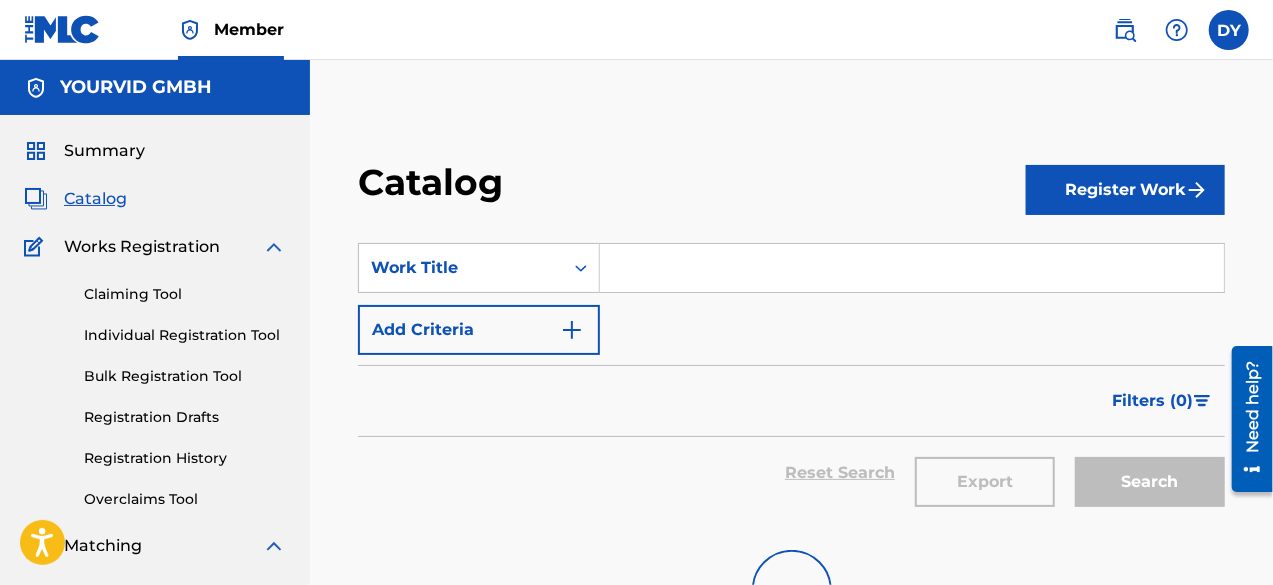 click at bounding box center (912, 268) 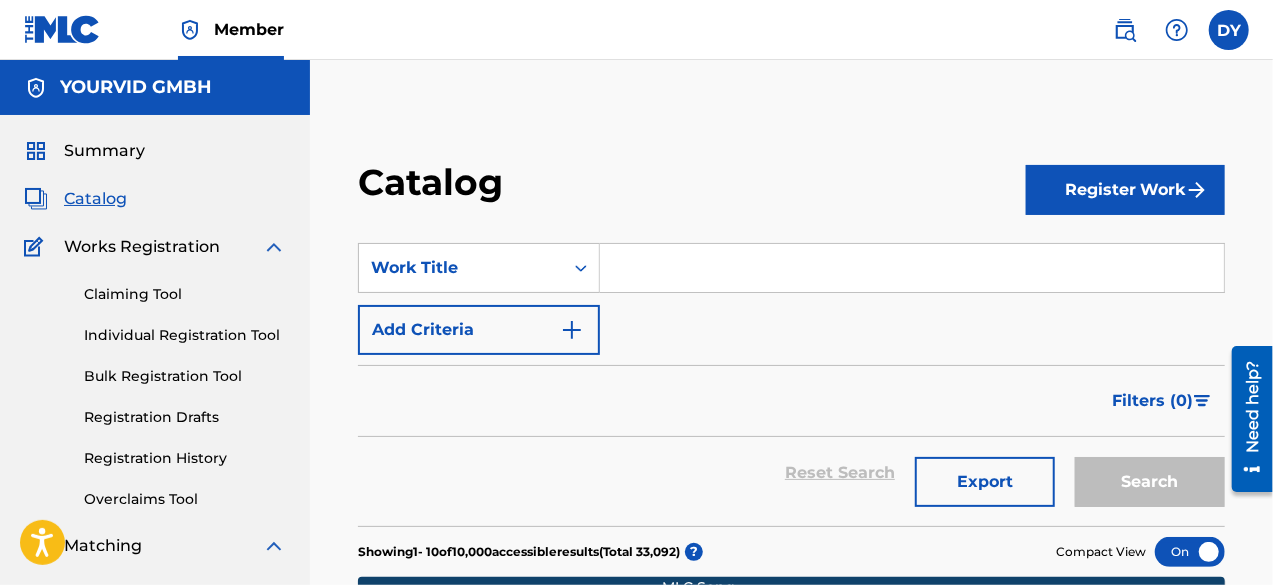 paste on "17631719" 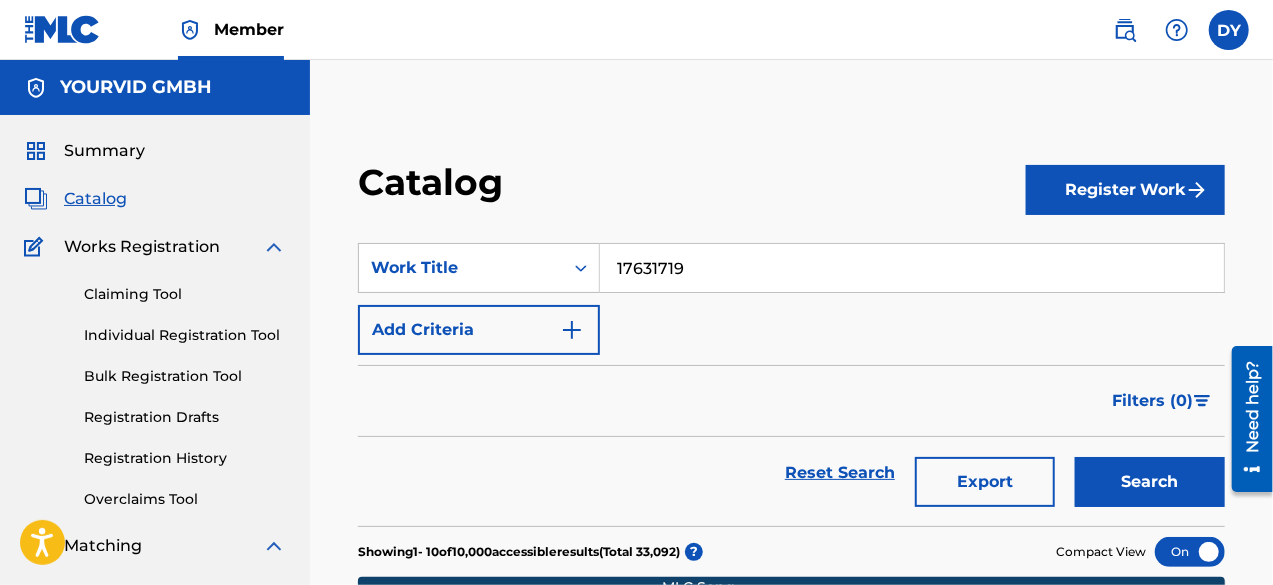 type on "17631719" 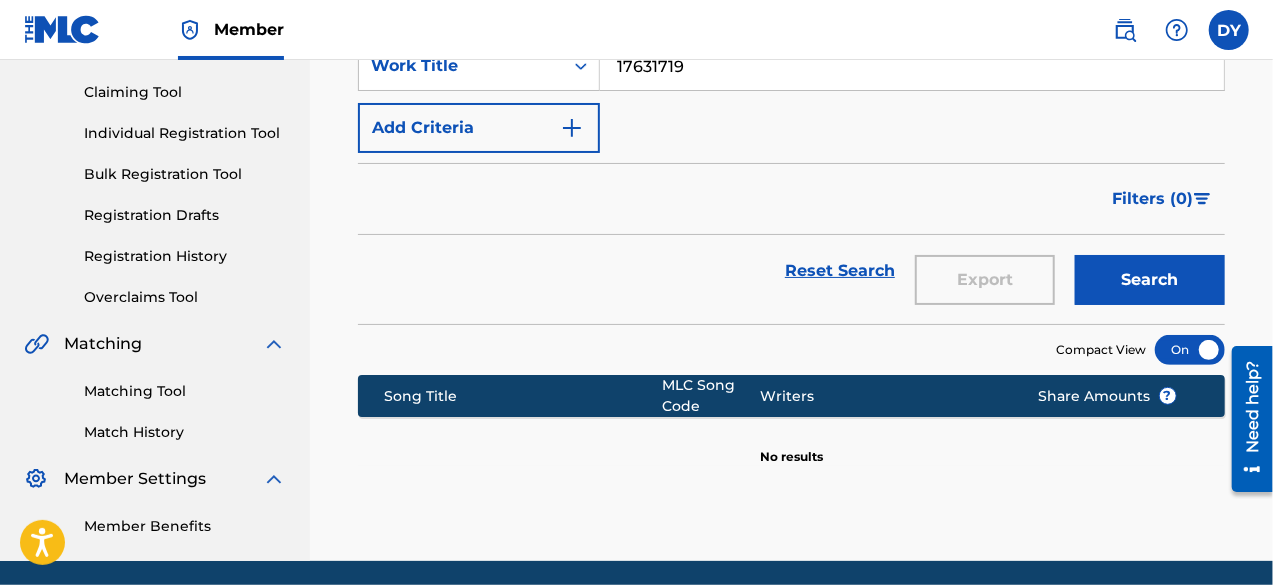 scroll, scrollTop: 174, scrollLeft: 0, axis: vertical 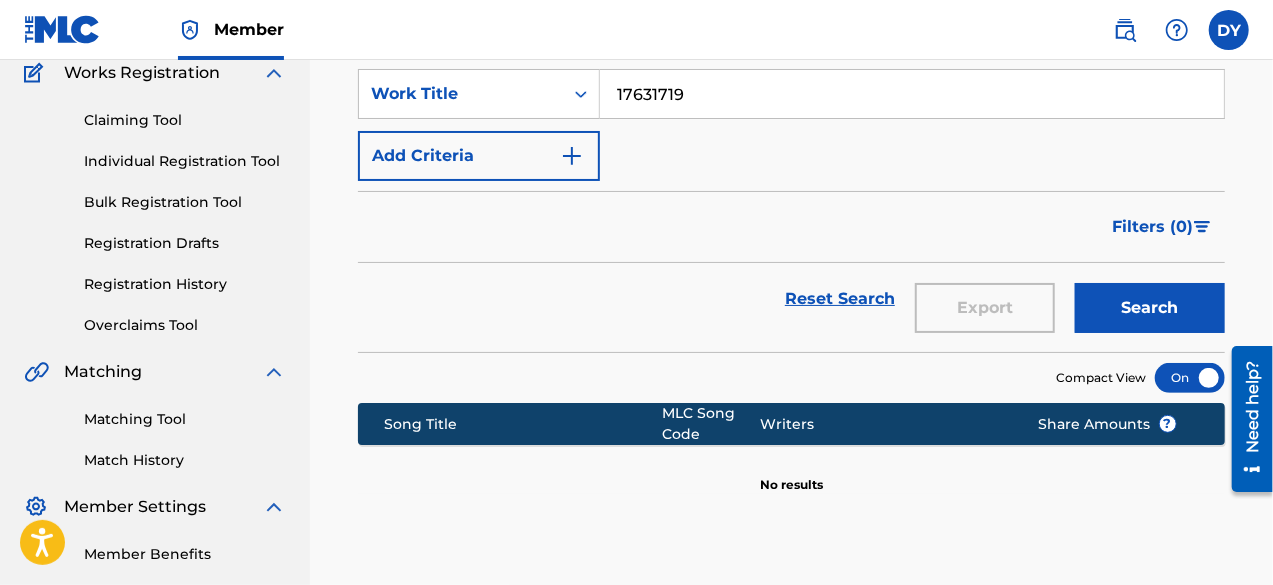 click on "SearchWithCriteria1148ab29-a831-450d-afb0-8e3c8adbf461 Work Title 17631719 Add Criteria" at bounding box center [791, 125] 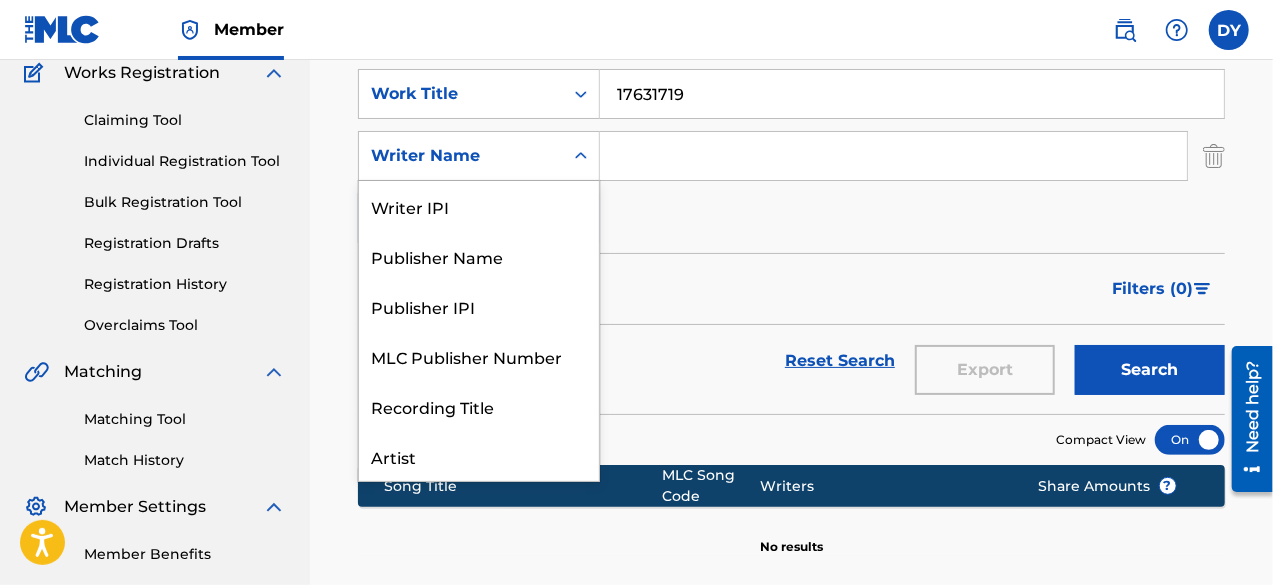 click on "Writer Name" at bounding box center [461, 156] 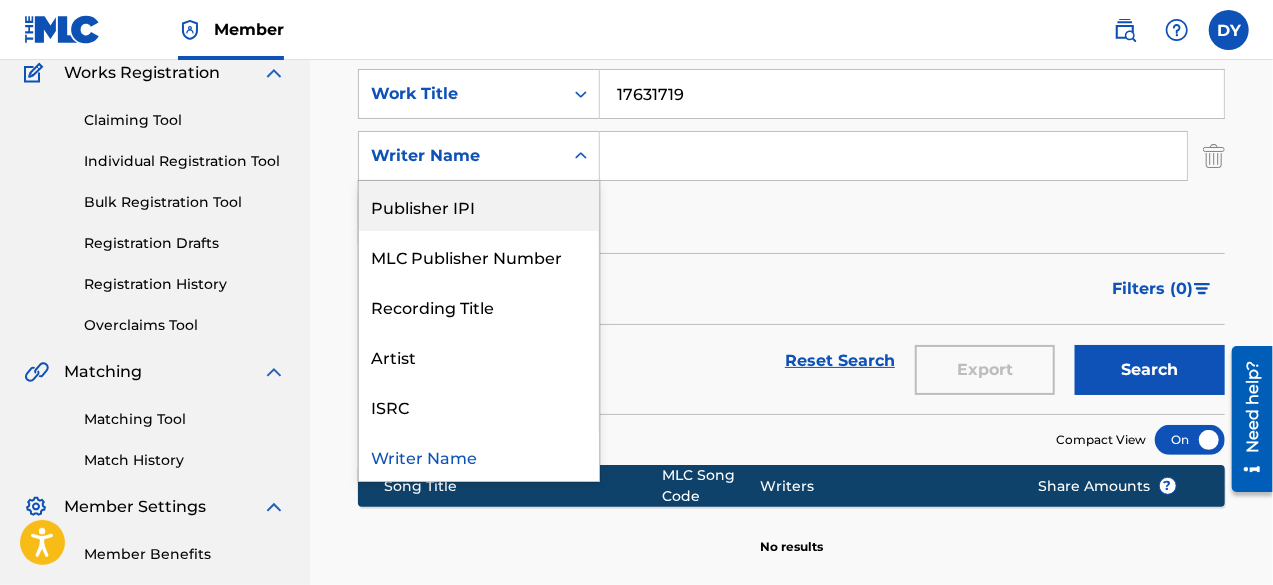 click on "Writer Name" at bounding box center (479, 156) 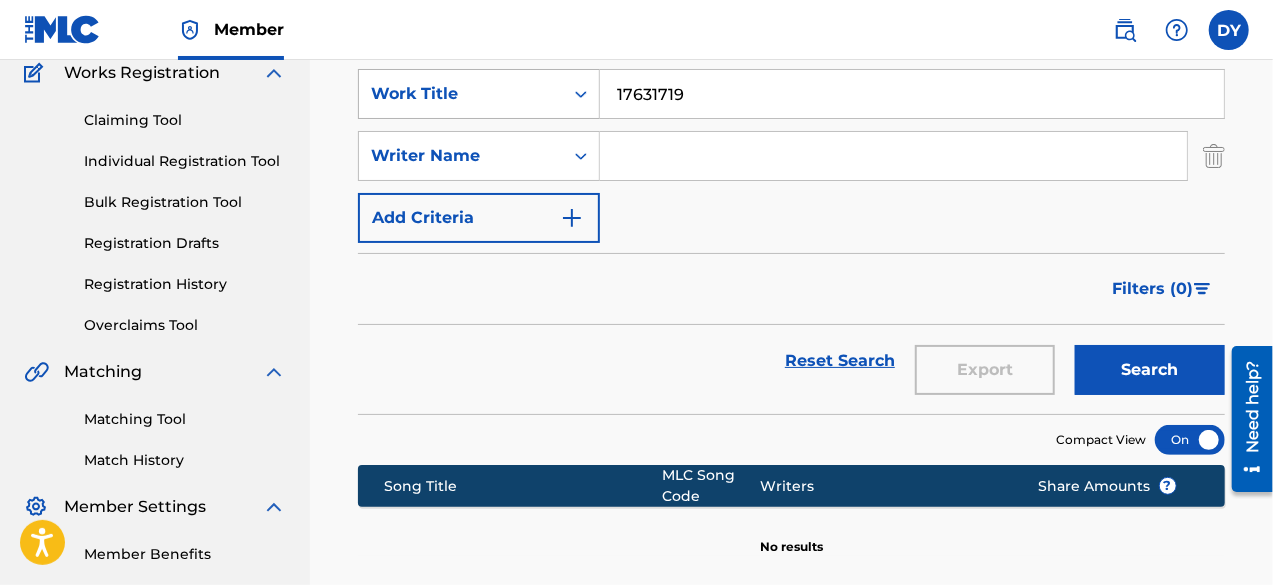 click on "Work Title" at bounding box center (461, 94) 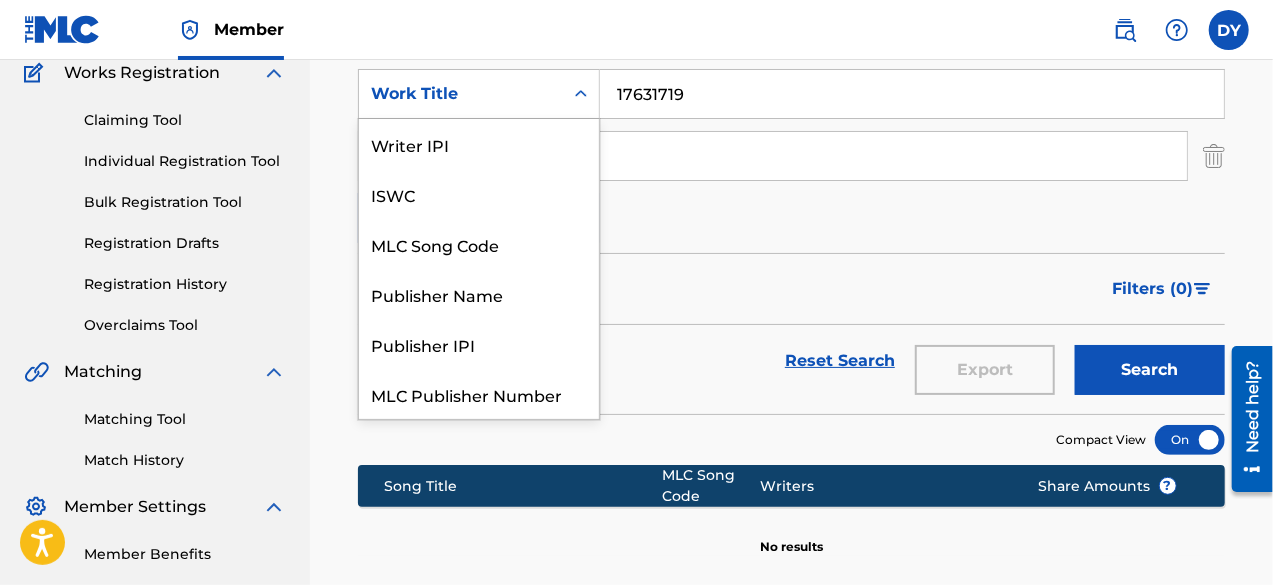 scroll, scrollTop: 250, scrollLeft: 0, axis: vertical 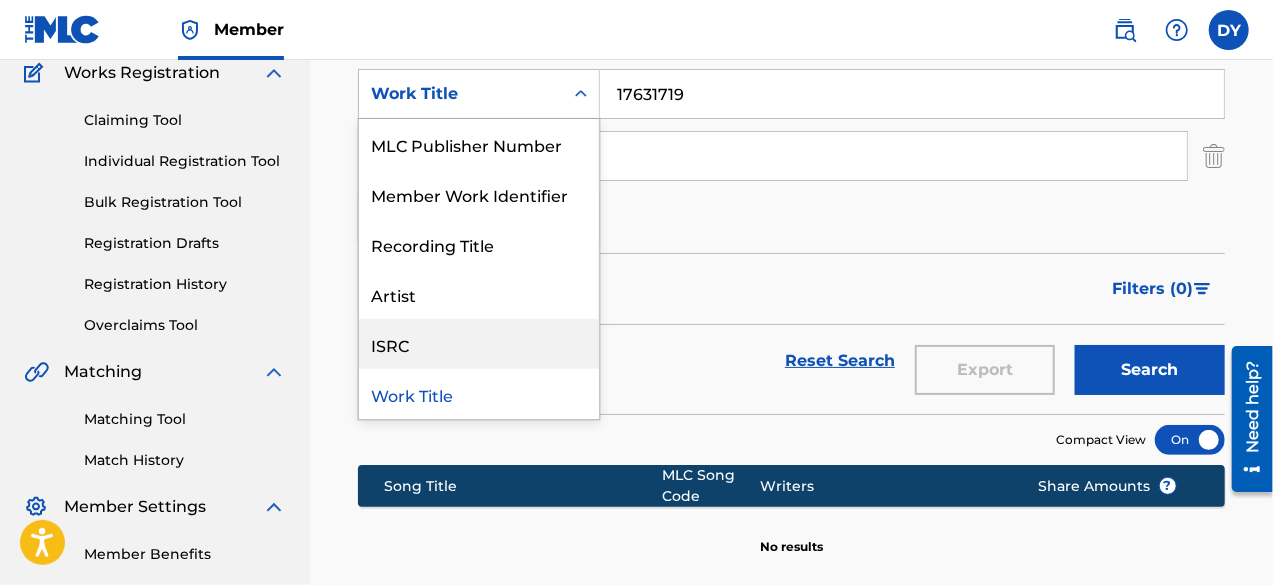 click on "ISRC" at bounding box center (479, 344) 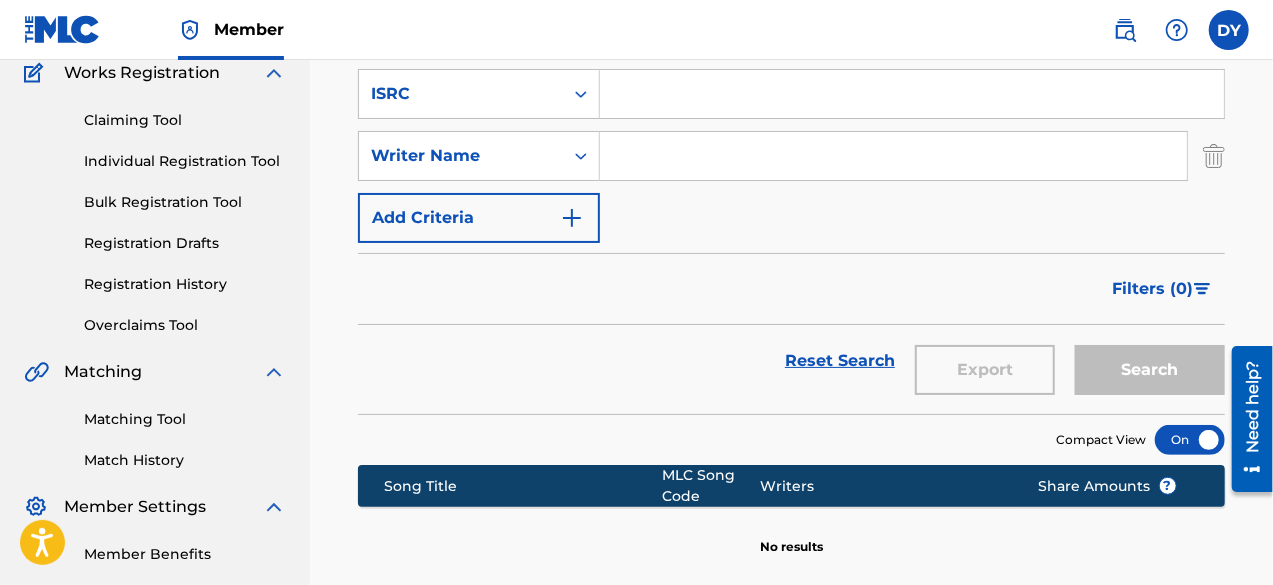 click at bounding box center (912, 94) 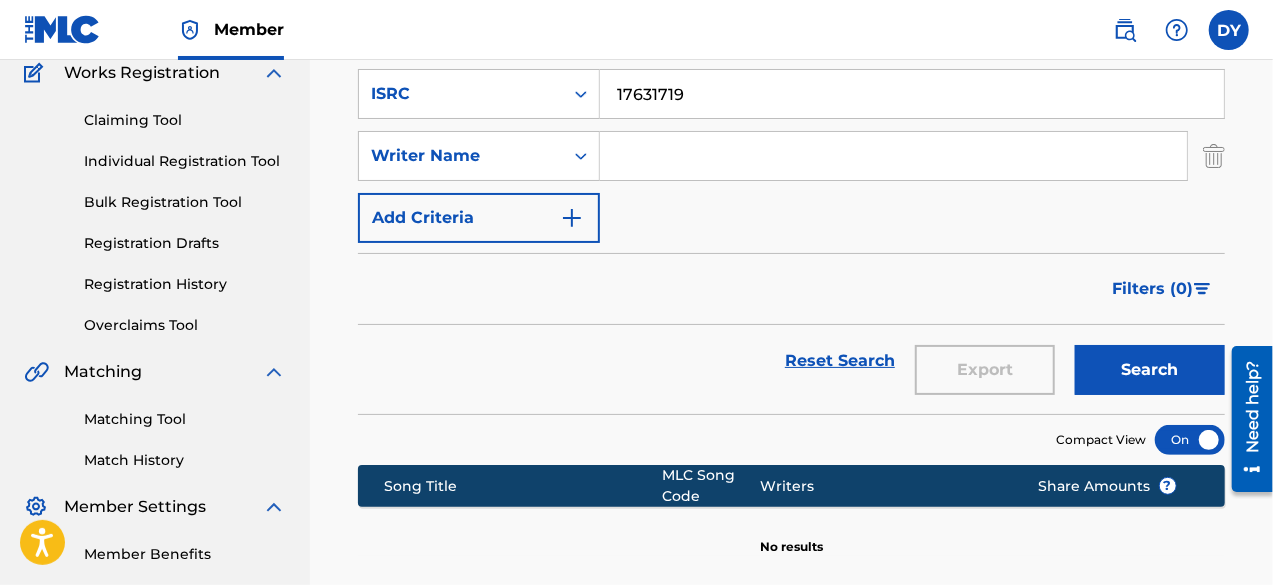 type on "17631719" 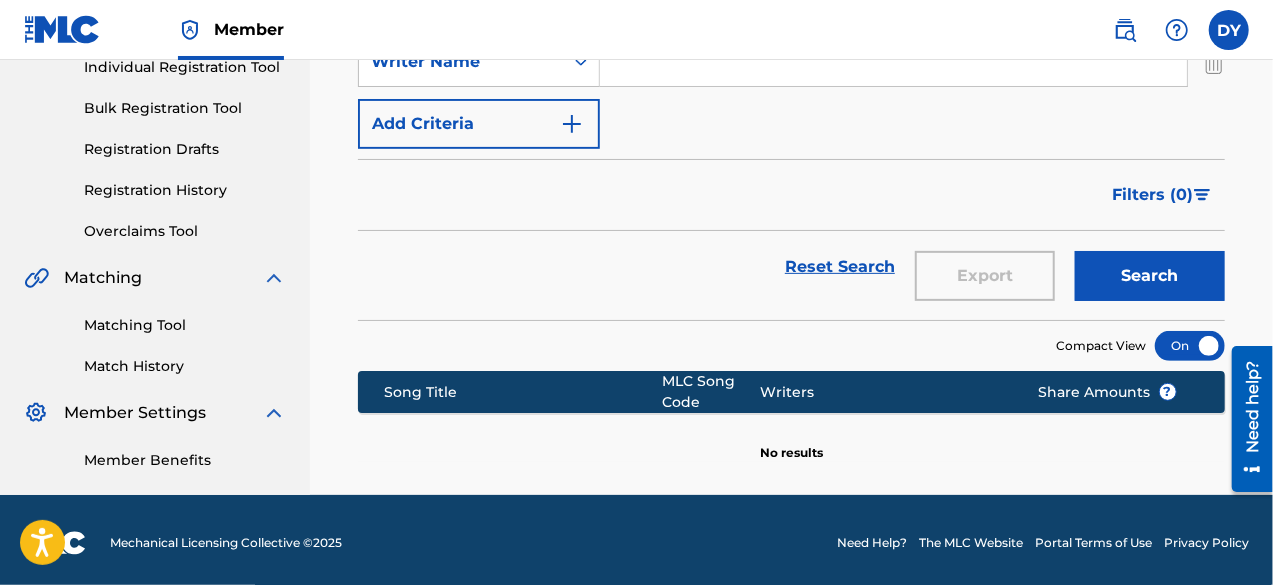 scroll, scrollTop: 274, scrollLeft: 0, axis: vertical 